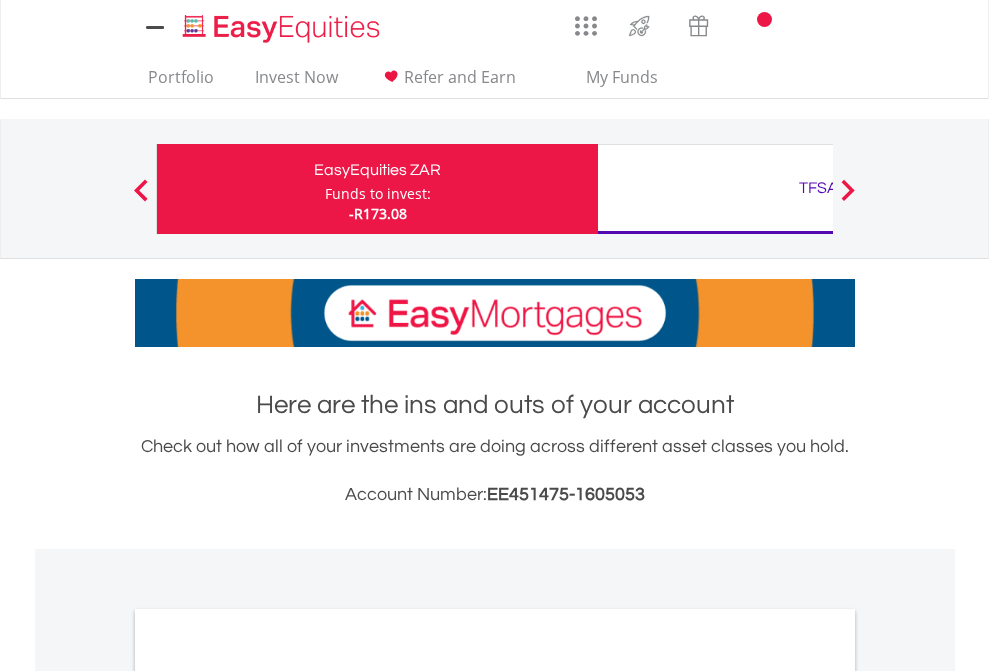 scroll, scrollTop: 0, scrollLeft: 0, axis: both 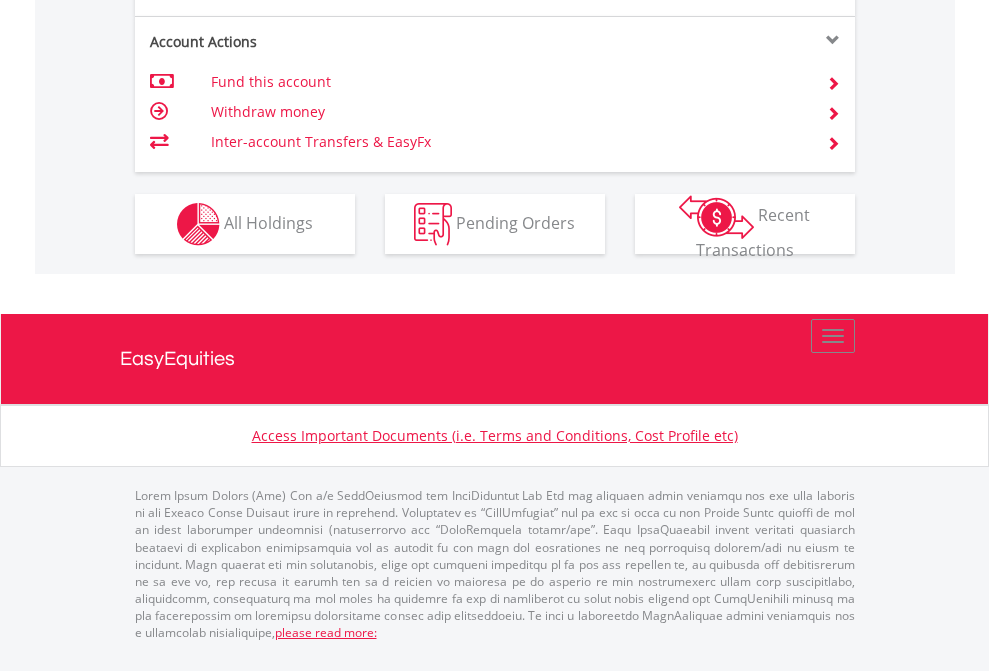 click on "Investment types" at bounding box center [706, -337] 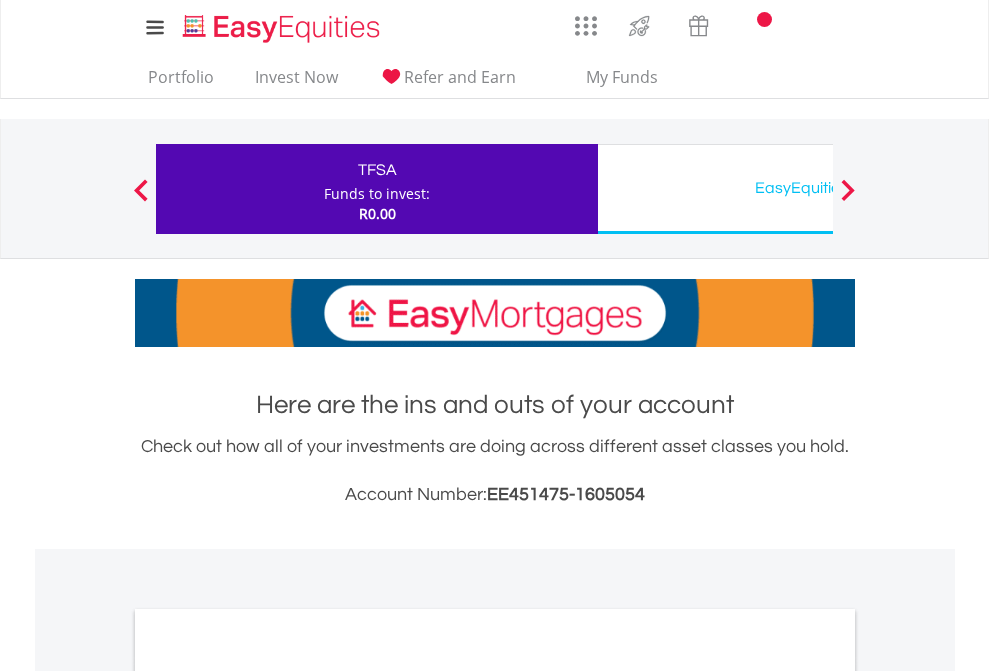 scroll, scrollTop: 0, scrollLeft: 0, axis: both 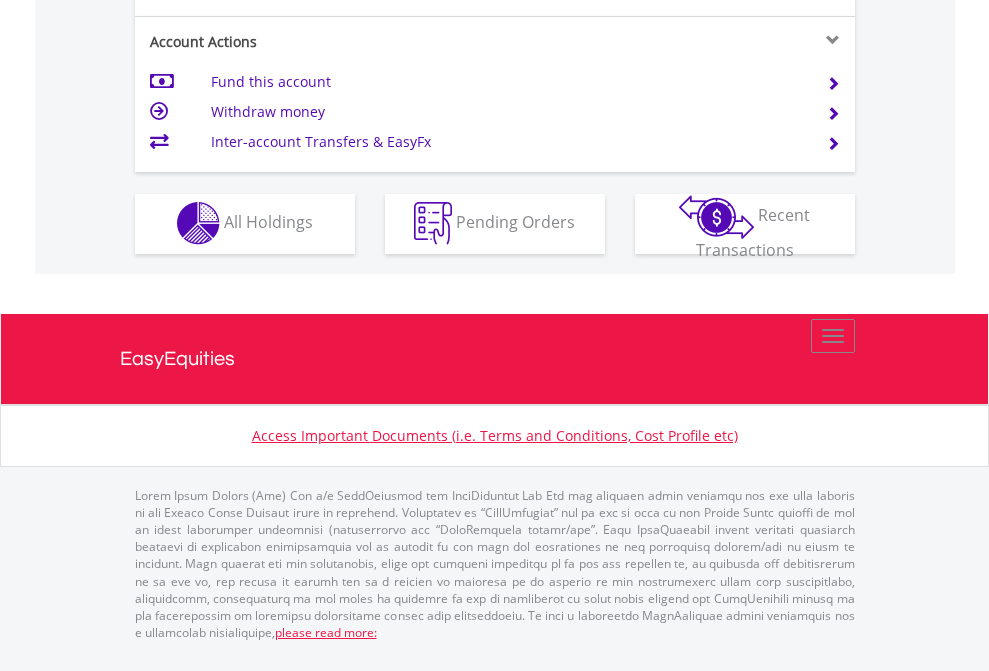 click on "Investment types" at bounding box center (706, -353) 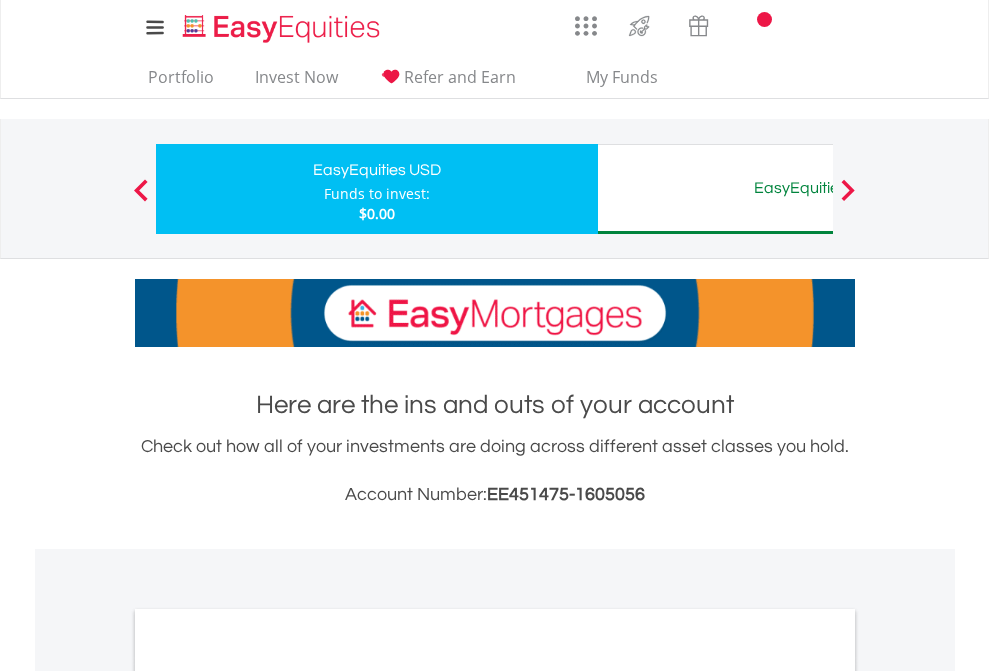 scroll, scrollTop: 0, scrollLeft: 0, axis: both 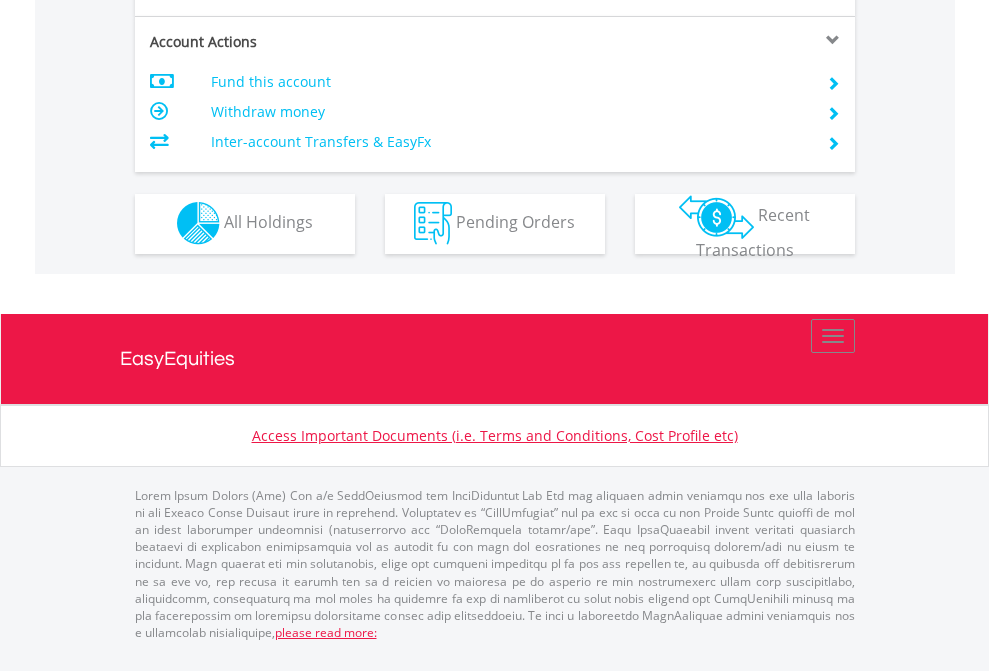 click on "Investment types" at bounding box center [706, -353] 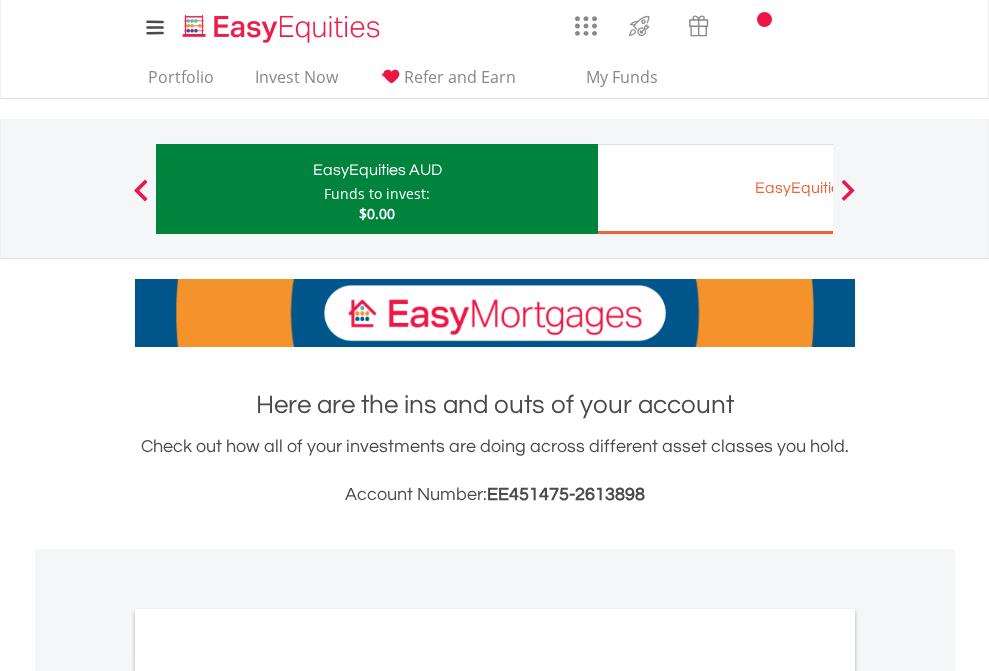 scroll, scrollTop: 0, scrollLeft: 0, axis: both 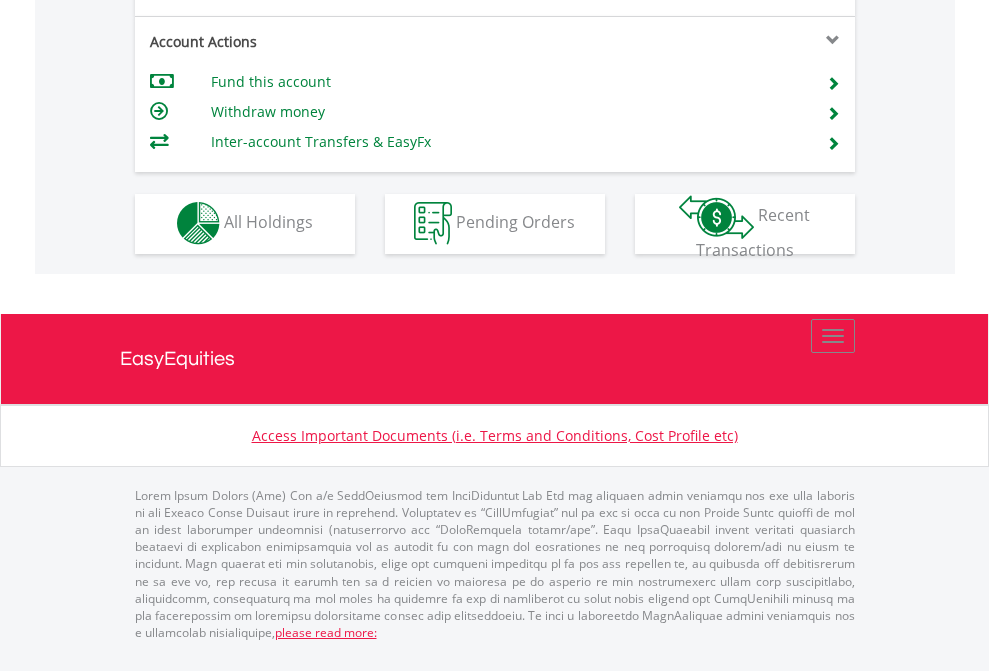click on "Investment types" at bounding box center (706, -353) 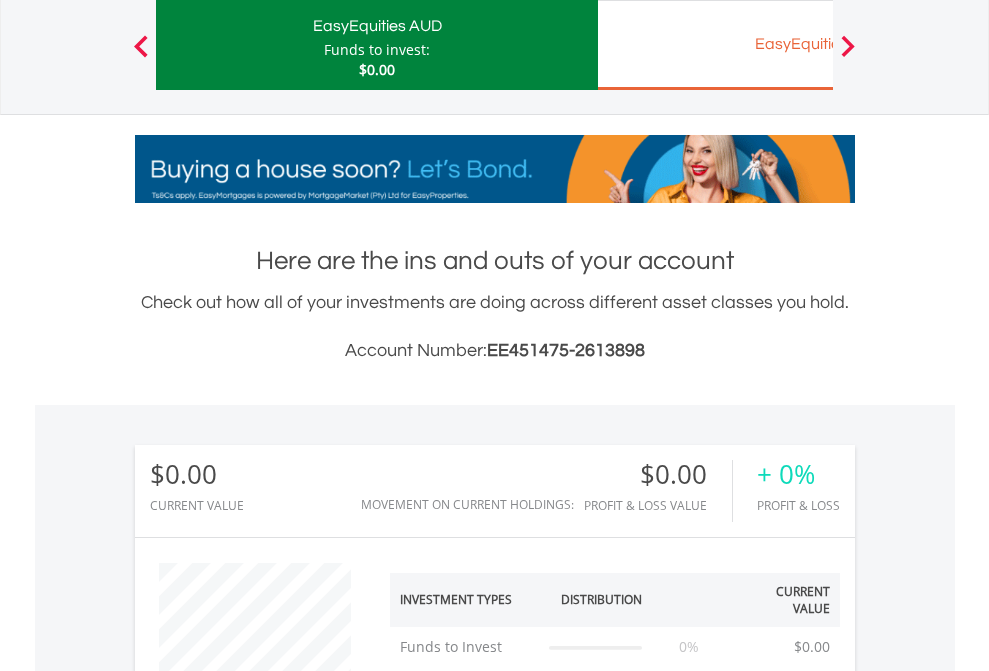 click on "EasyEquities EUR" at bounding box center (818, 44) 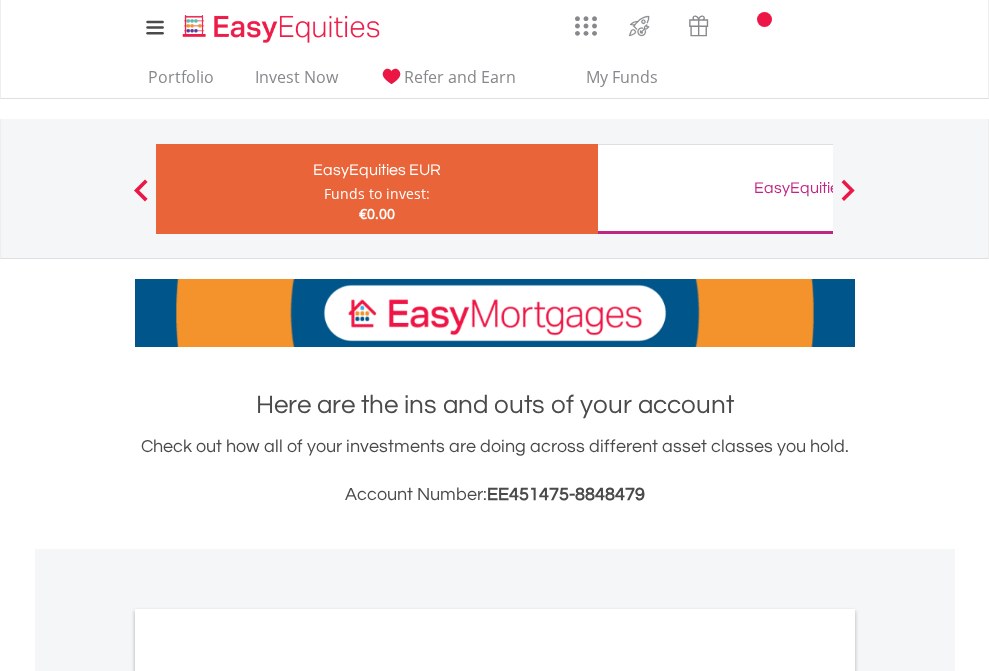scroll, scrollTop: 0, scrollLeft: 0, axis: both 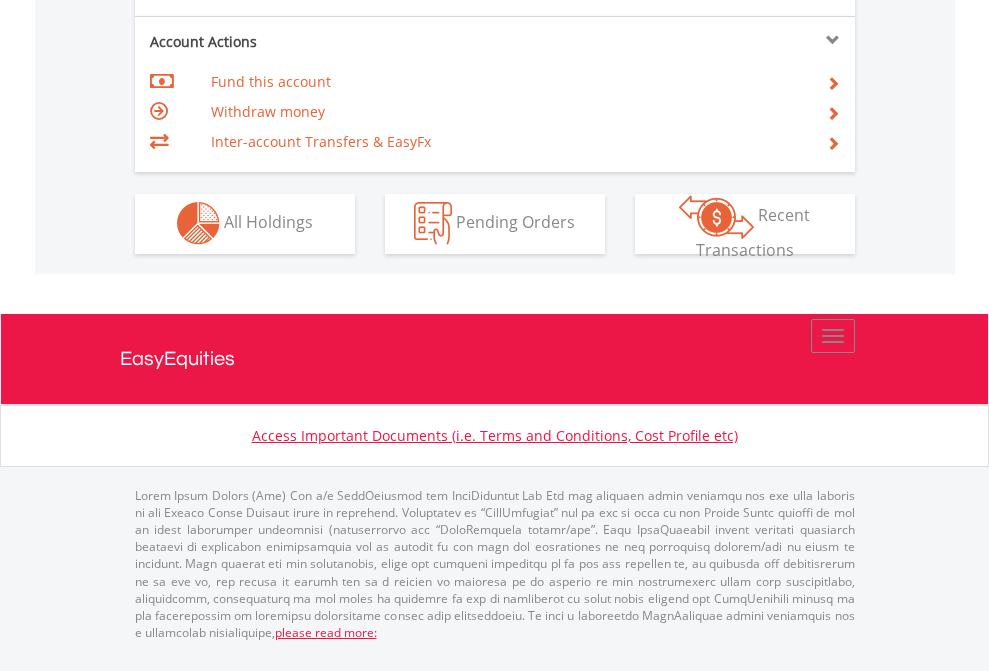 click on "Investment types" at bounding box center [706, -353] 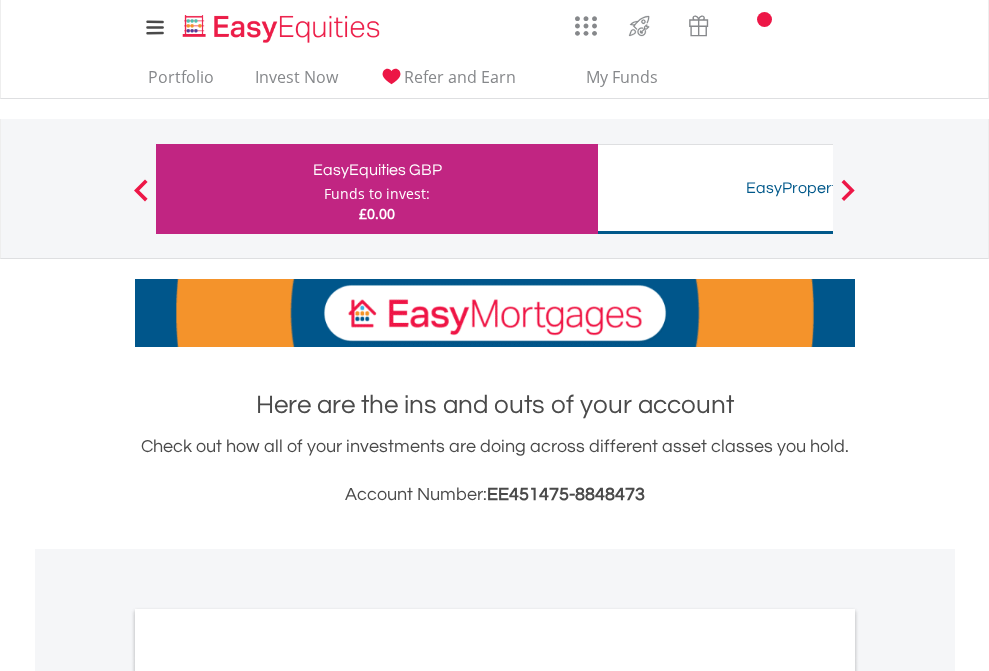scroll, scrollTop: 0, scrollLeft: 0, axis: both 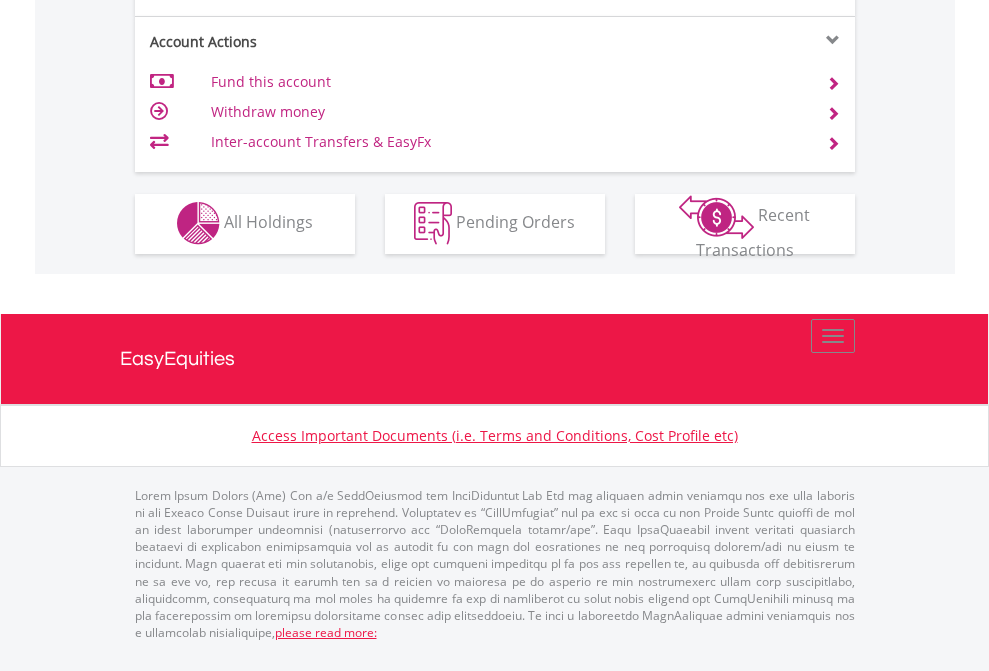click on "Investment types" at bounding box center (706, -353) 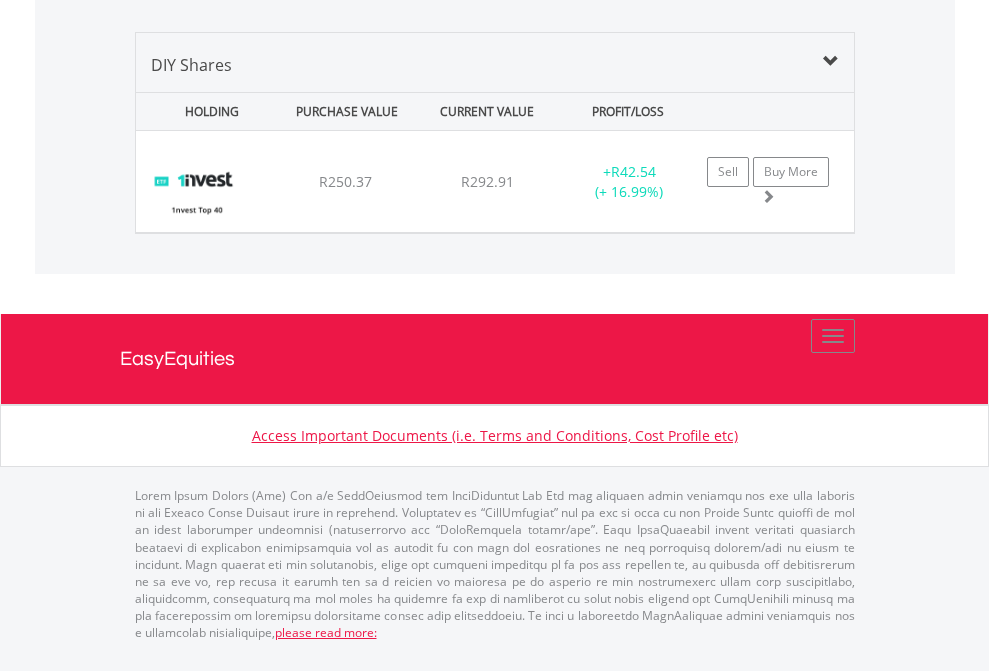scroll, scrollTop: 1933, scrollLeft: 0, axis: vertical 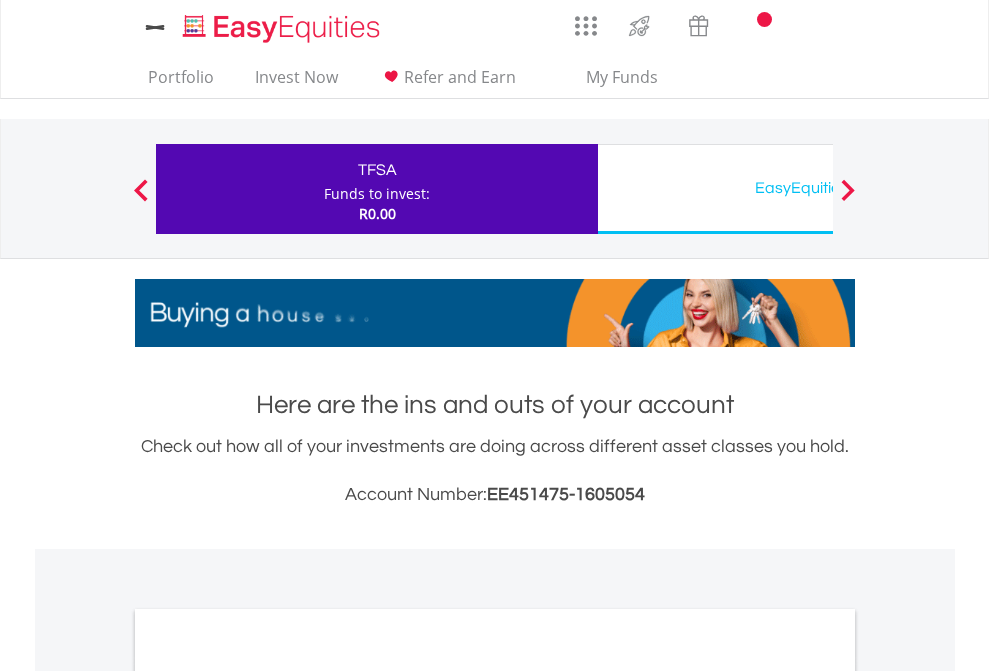 click on "All Holdings" at bounding box center [268, 1096] 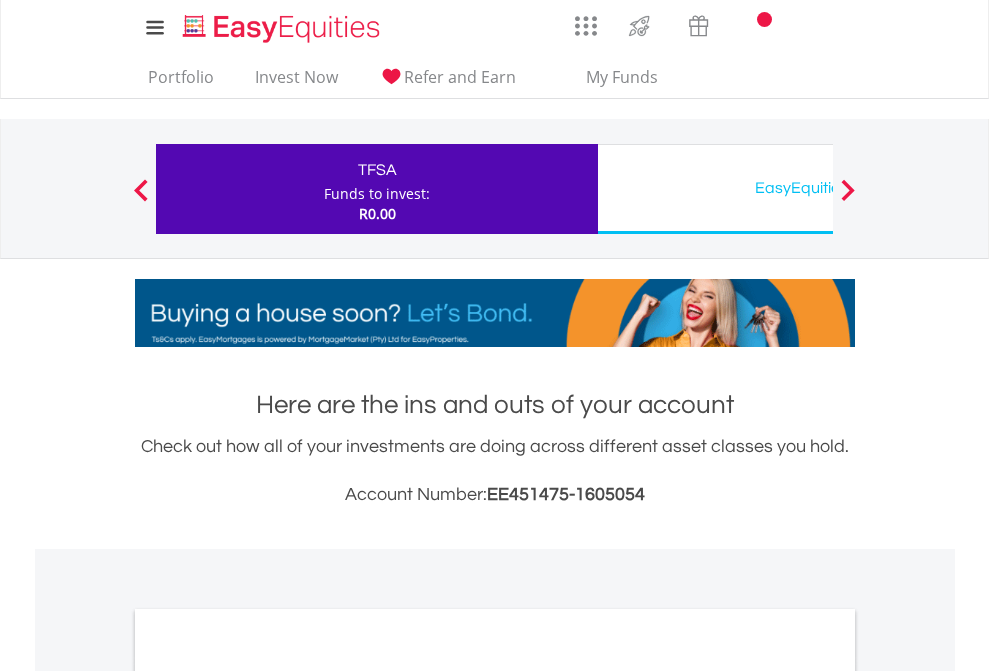 scroll, scrollTop: 1202, scrollLeft: 0, axis: vertical 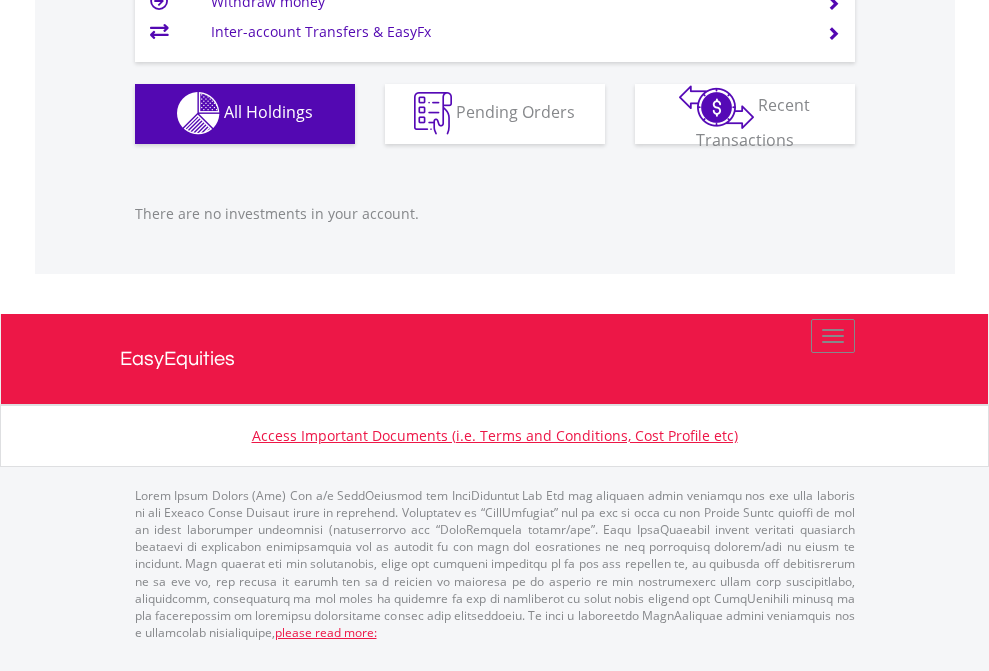 click on "EasyEquities USD" at bounding box center [818, -1142] 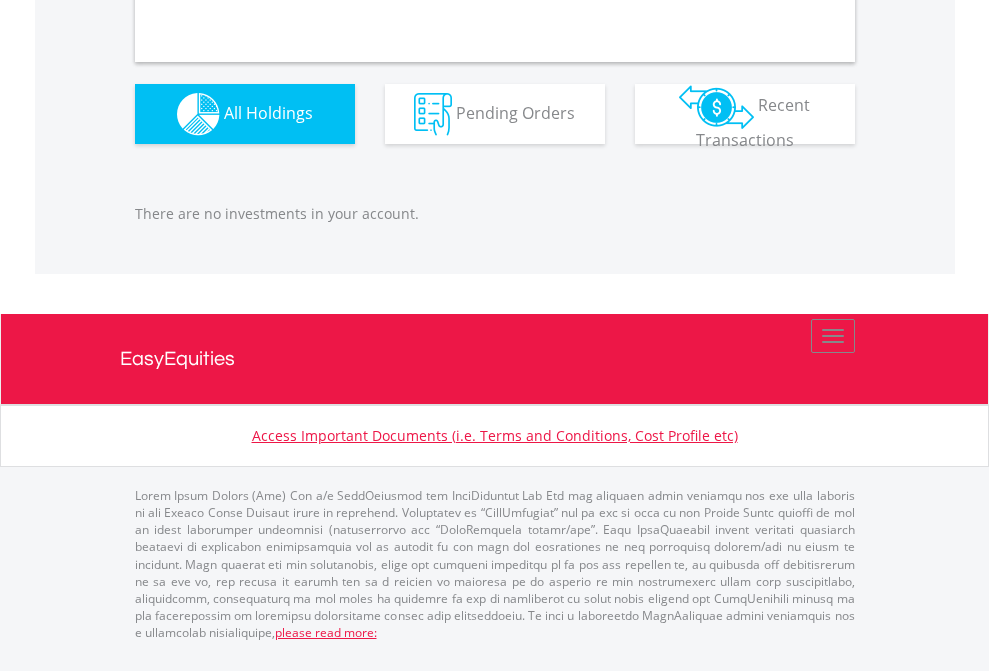scroll, scrollTop: 1980, scrollLeft: 0, axis: vertical 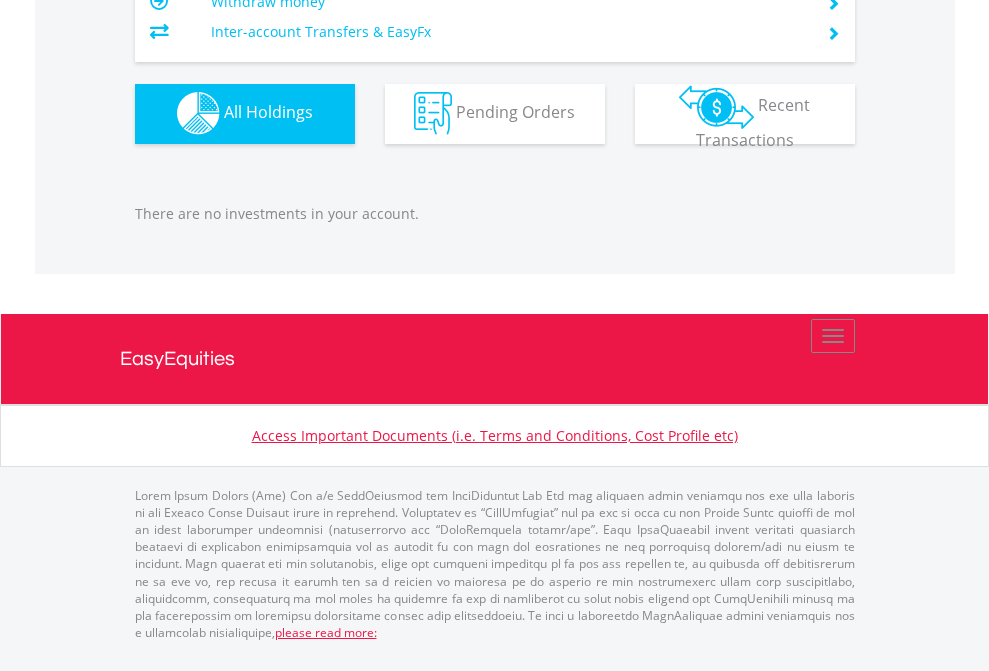 click on "EasyEquities AUD" at bounding box center (818, -1142) 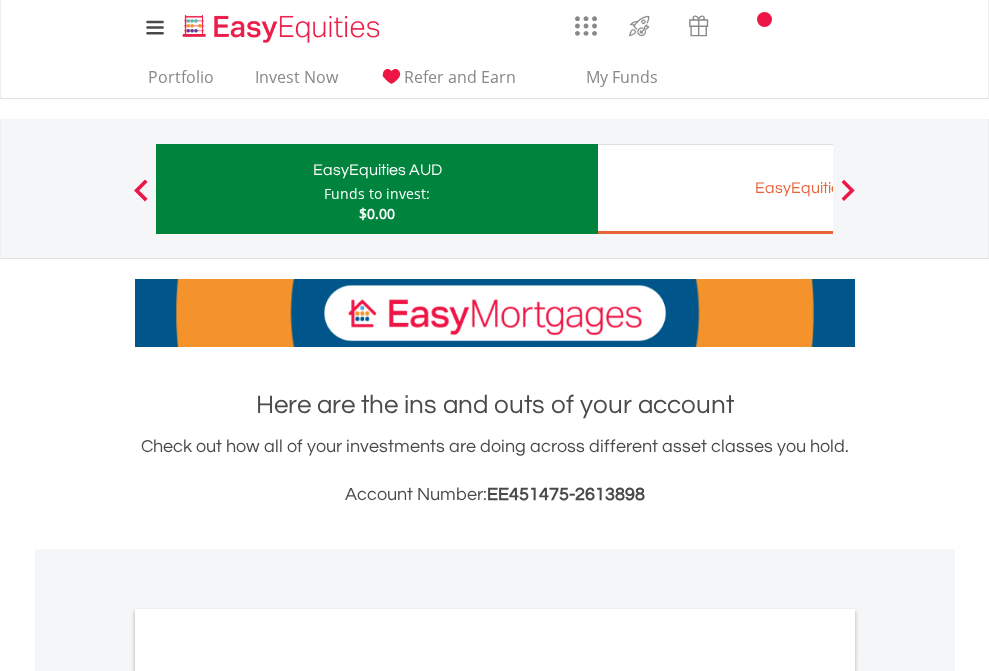 scroll, scrollTop: 1202, scrollLeft: 0, axis: vertical 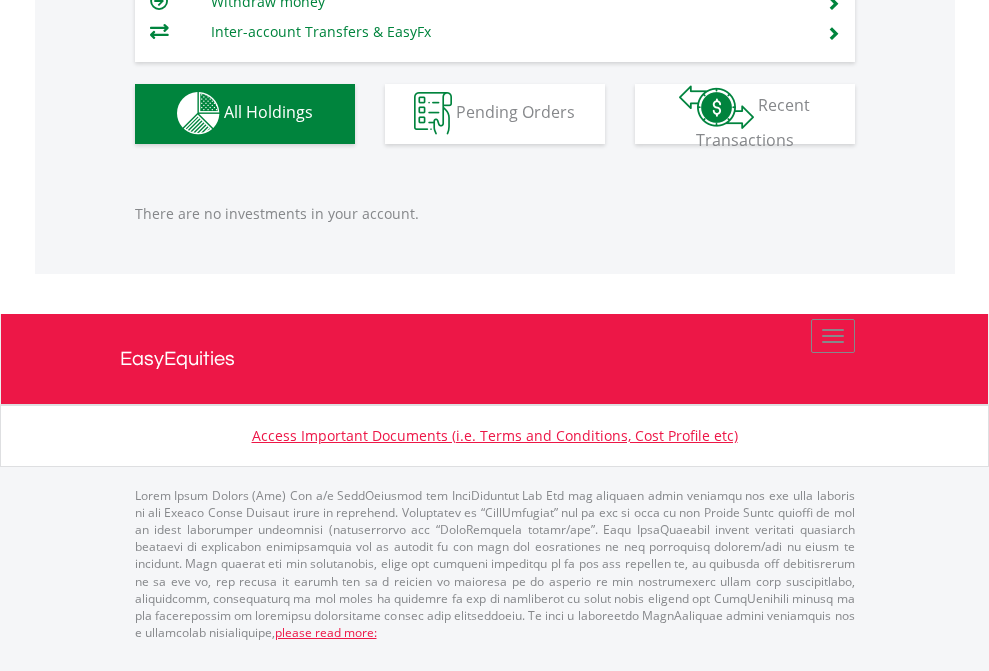 click on "EasyEquities EUR" at bounding box center [818, -1142] 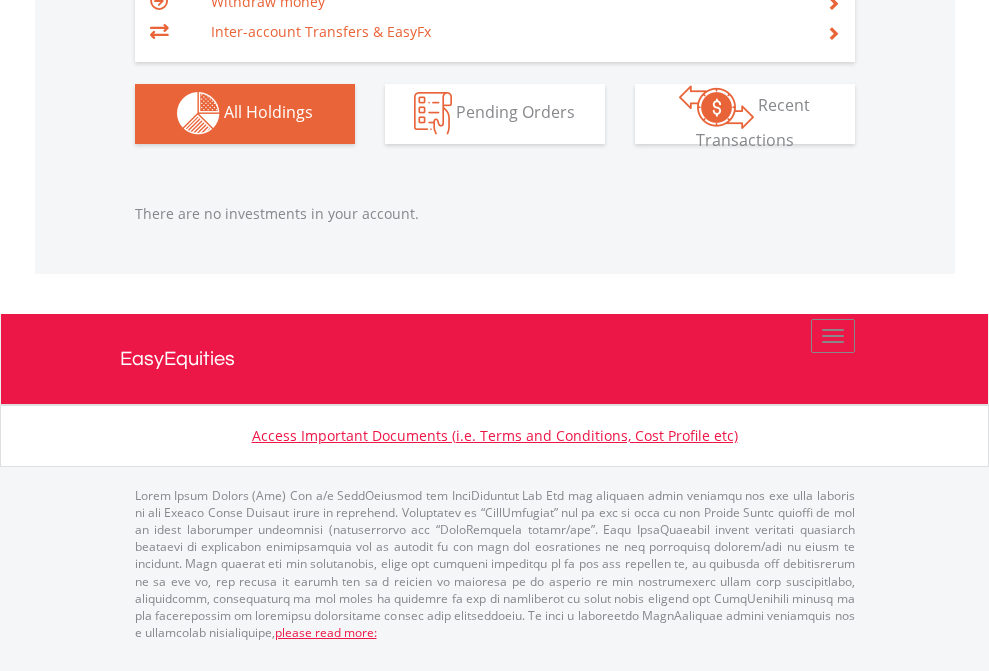 scroll, scrollTop: 1980, scrollLeft: 0, axis: vertical 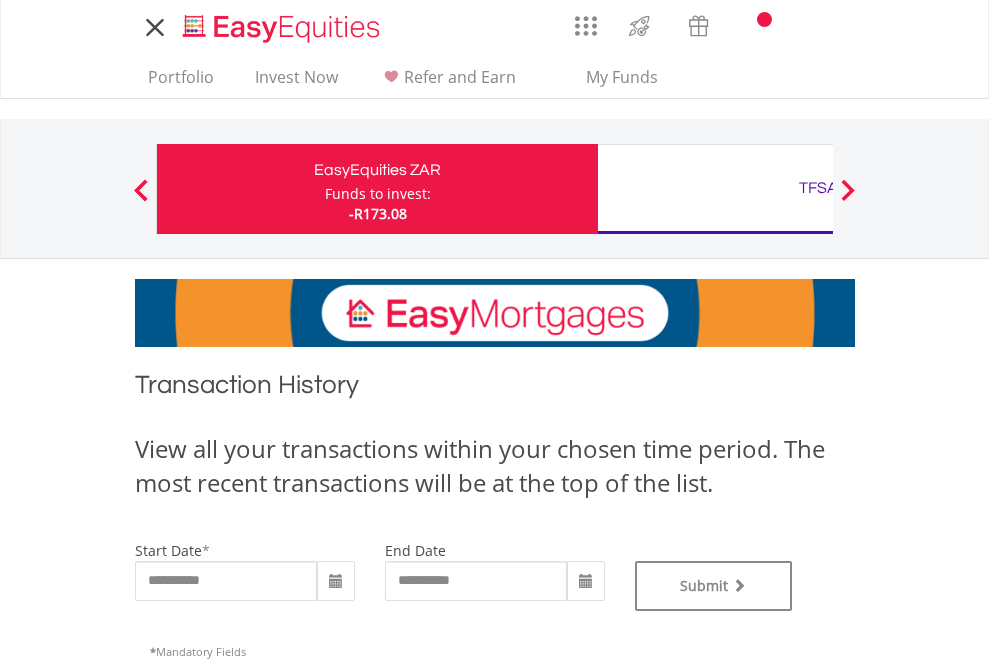 type on "**********" 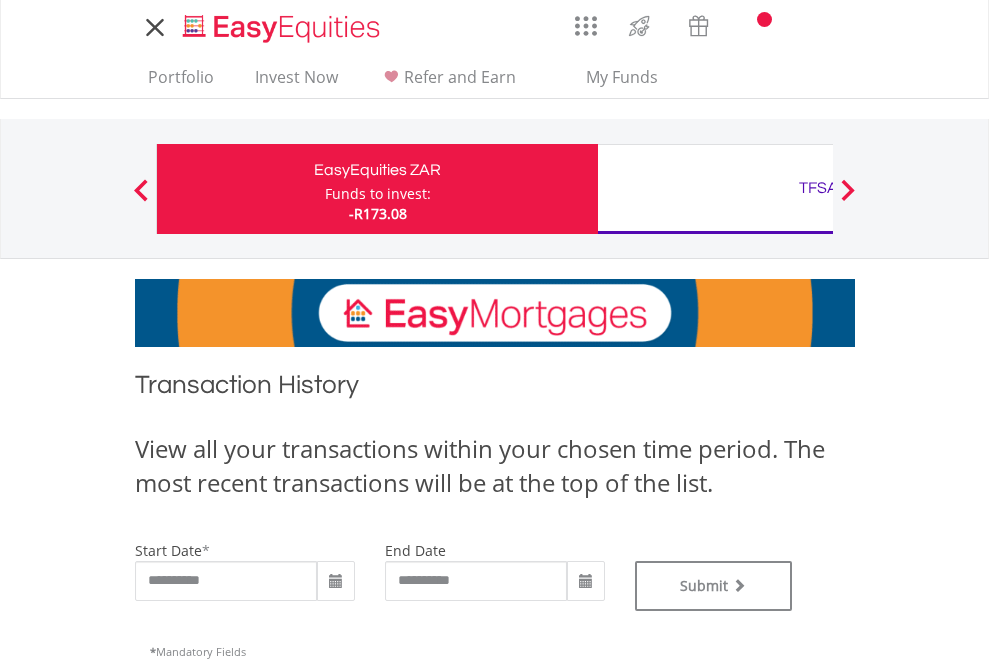 scroll, scrollTop: 0, scrollLeft: 0, axis: both 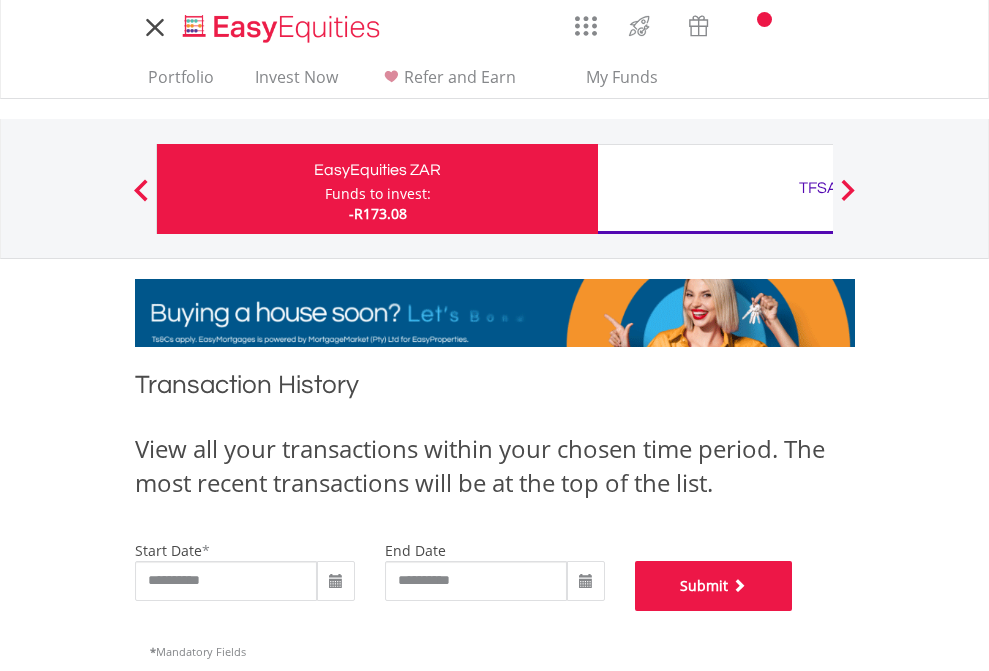 click on "Submit" at bounding box center (714, 586) 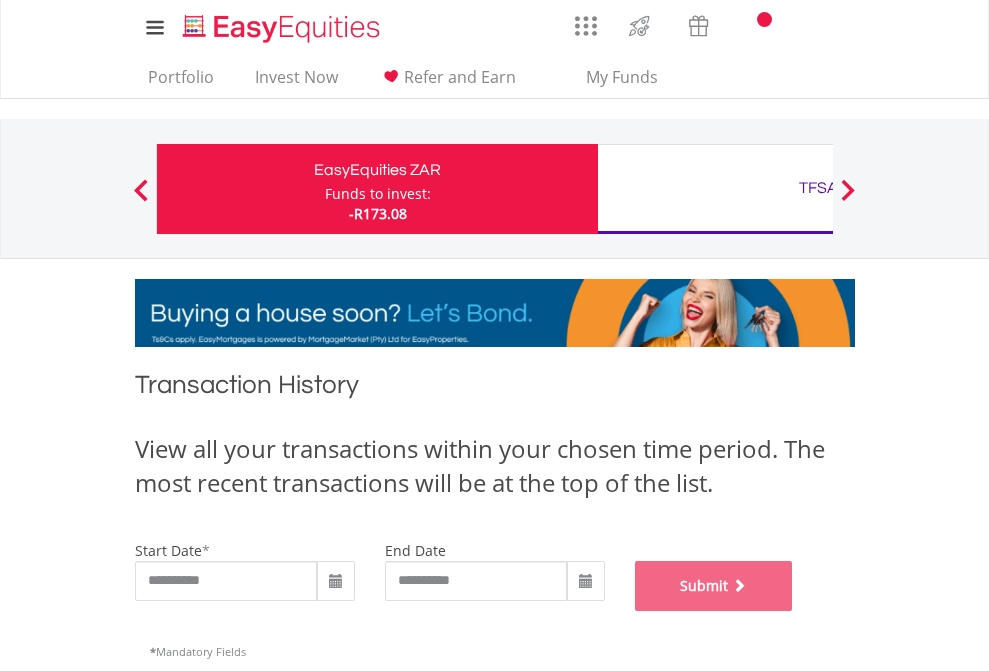 scroll, scrollTop: 811, scrollLeft: 0, axis: vertical 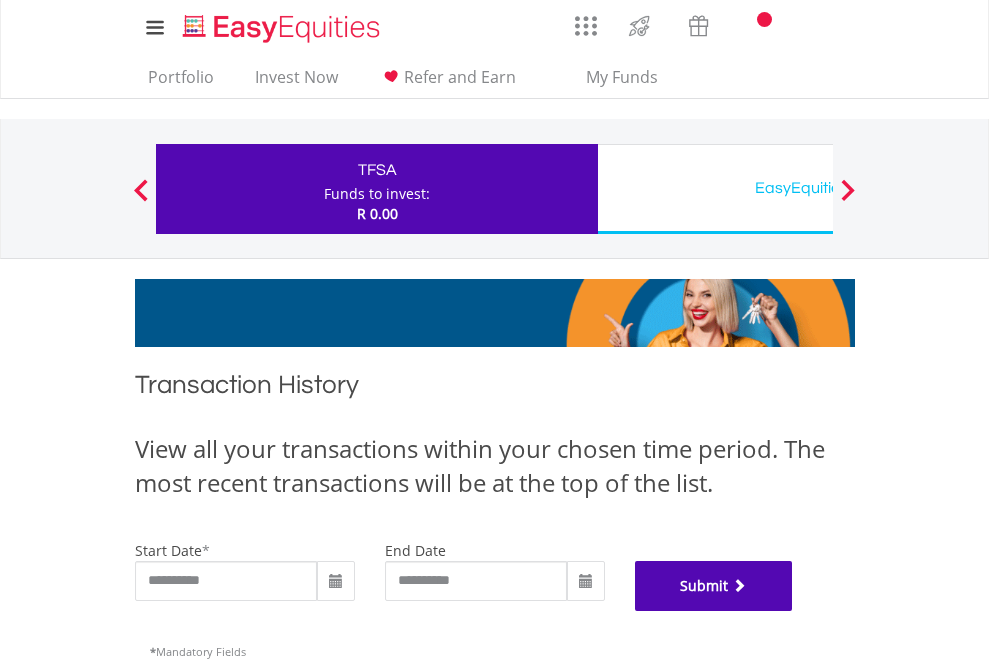 click on "Submit" at bounding box center (714, 586) 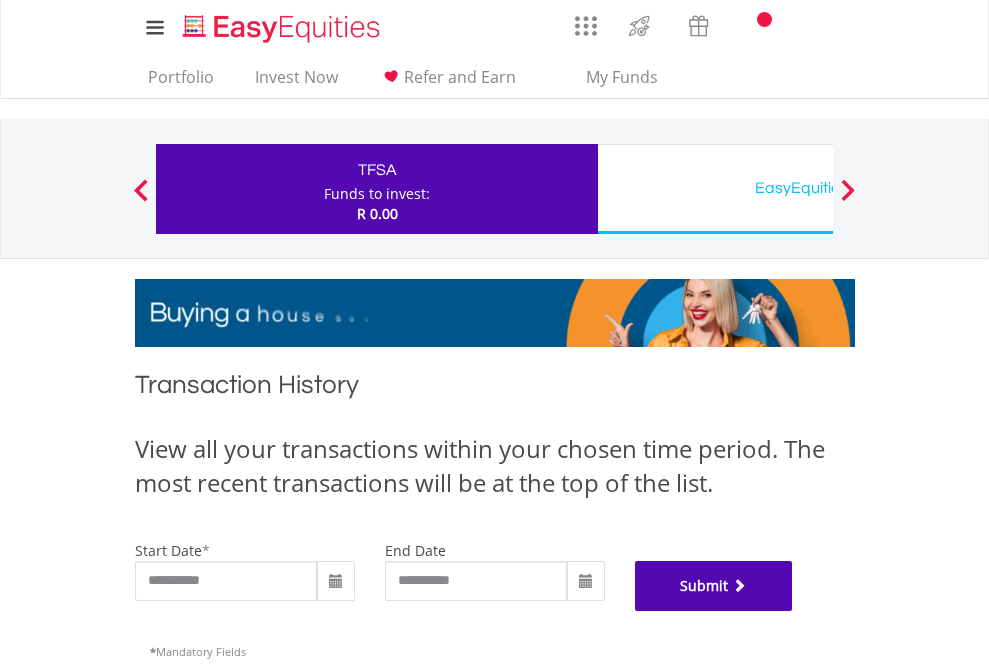 scroll, scrollTop: 811, scrollLeft: 0, axis: vertical 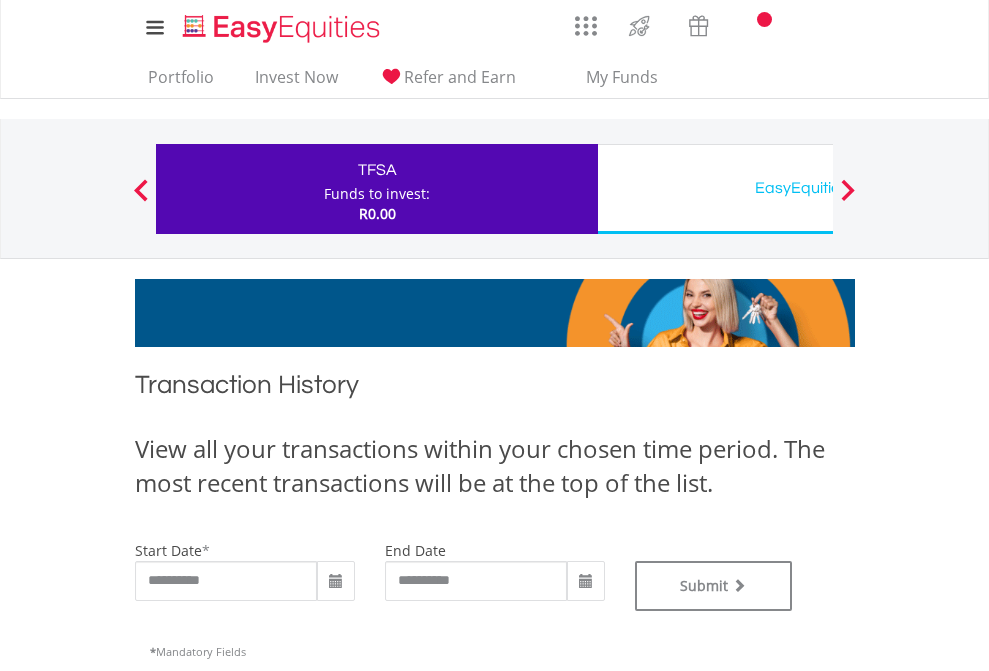 click on "EasyEquities USD" at bounding box center (818, 188) 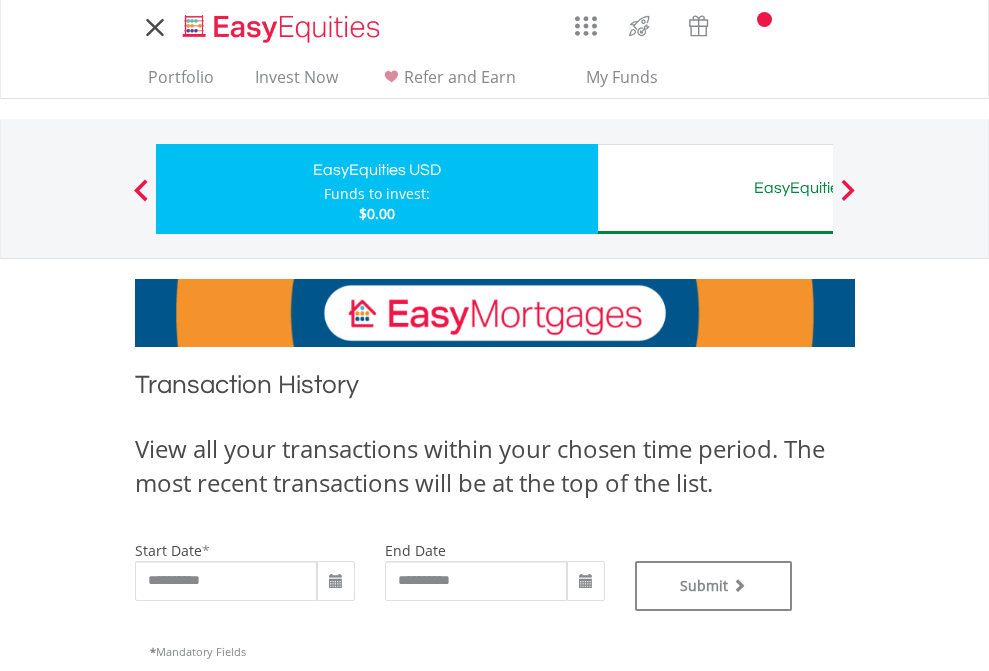 scroll, scrollTop: 0, scrollLeft: 0, axis: both 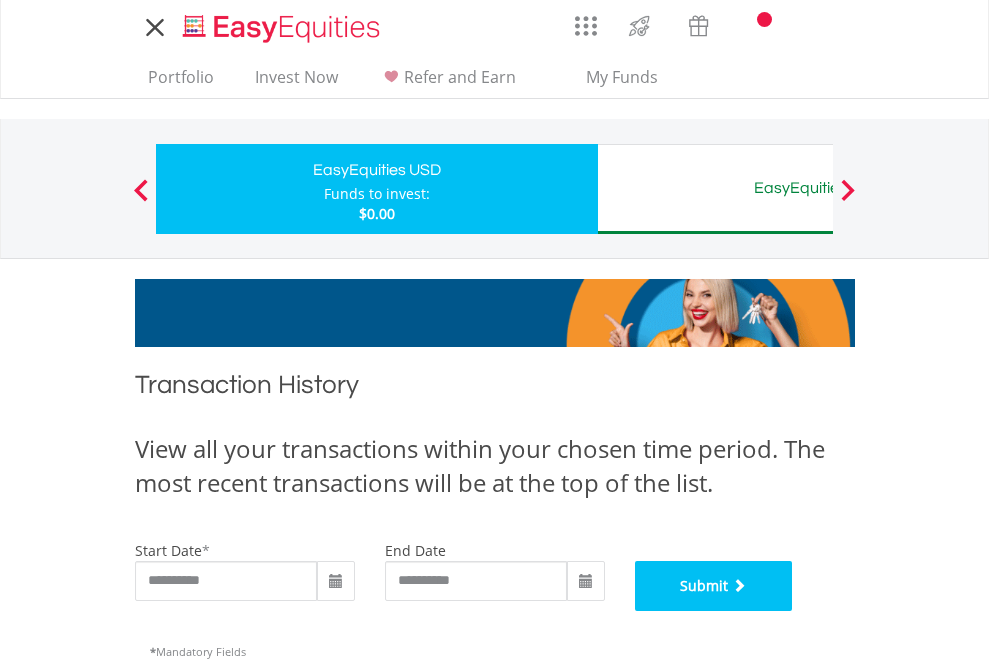 click on "Submit" at bounding box center [714, 586] 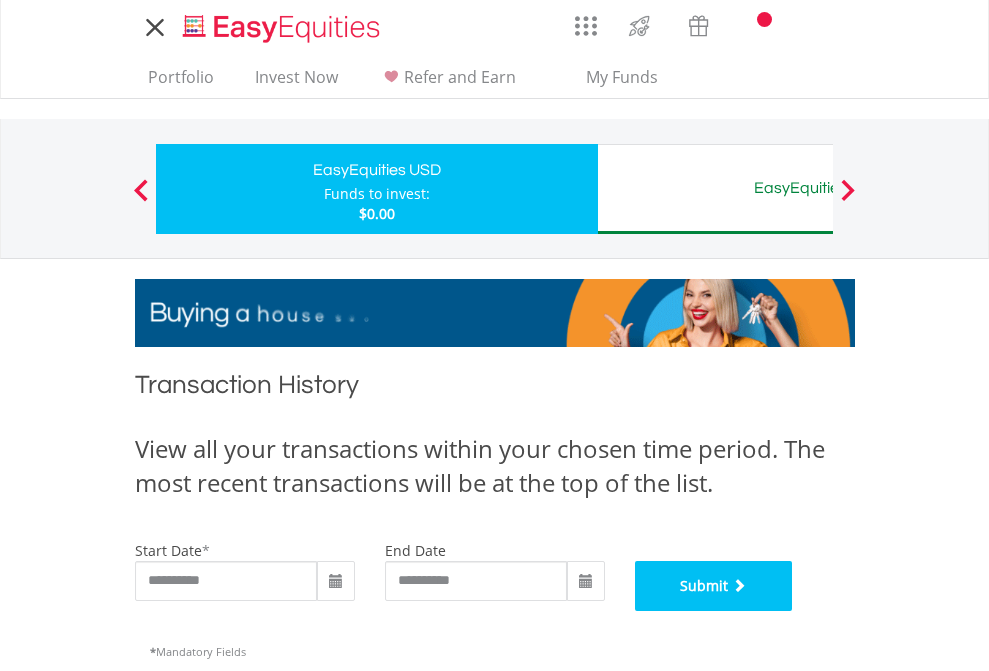 scroll, scrollTop: 811, scrollLeft: 0, axis: vertical 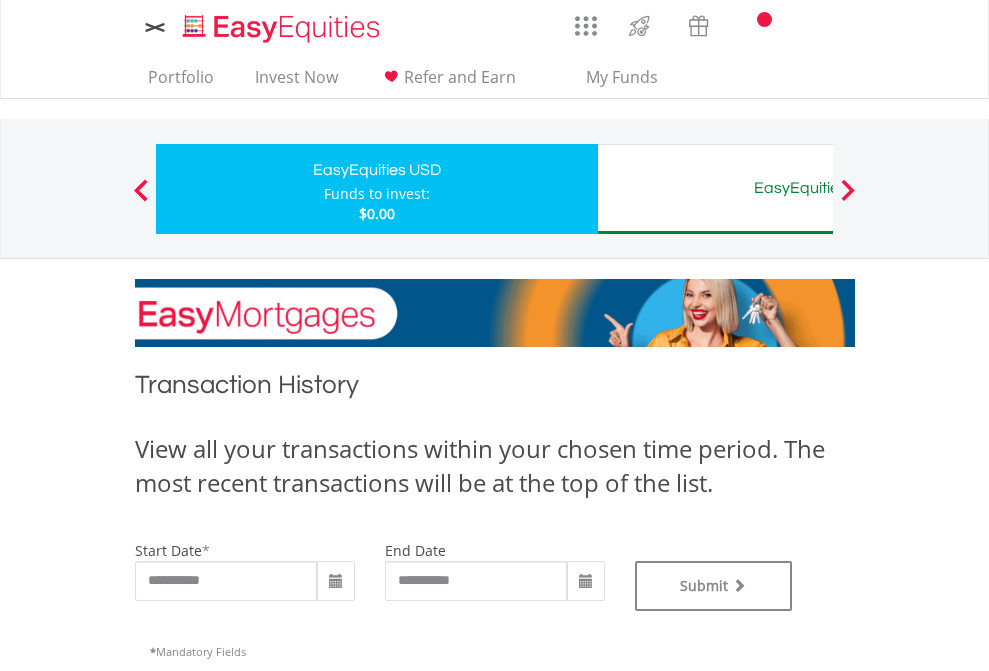 click on "EasyEquities AUD" at bounding box center [818, 188] 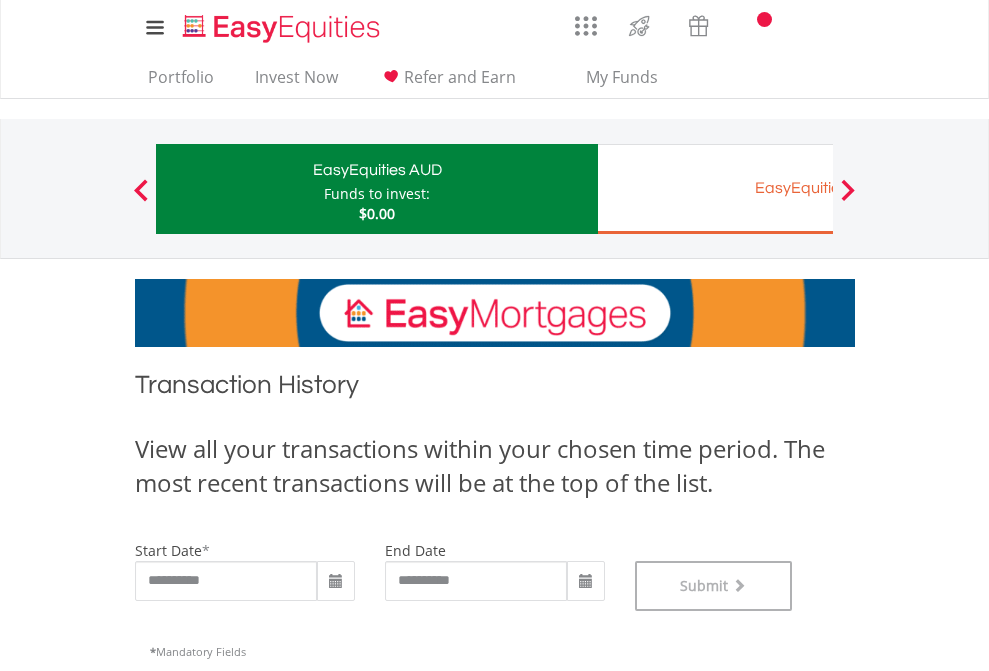 scroll, scrollTop: 811, scrollLeft: 0, axis: vertical 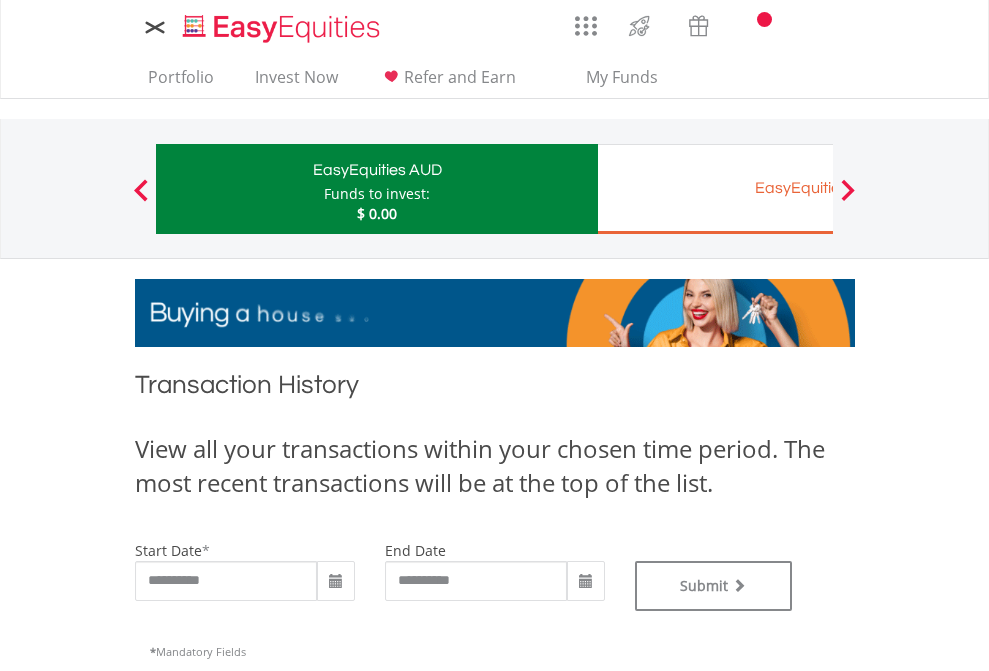 click on "EasyEquities EUR" at bounding box center (818, 188) 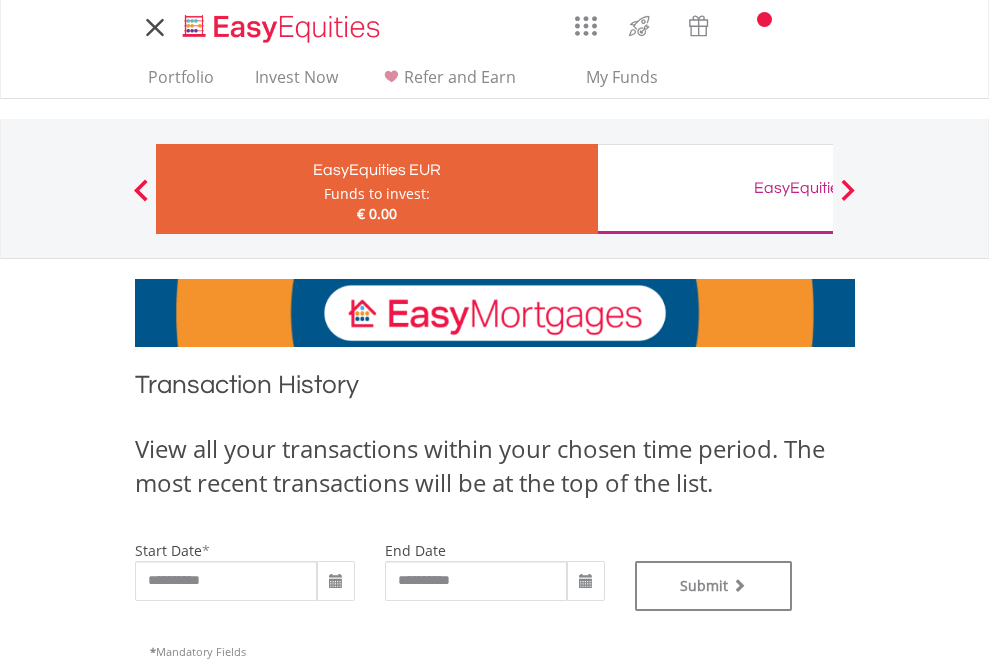 type on "**********" 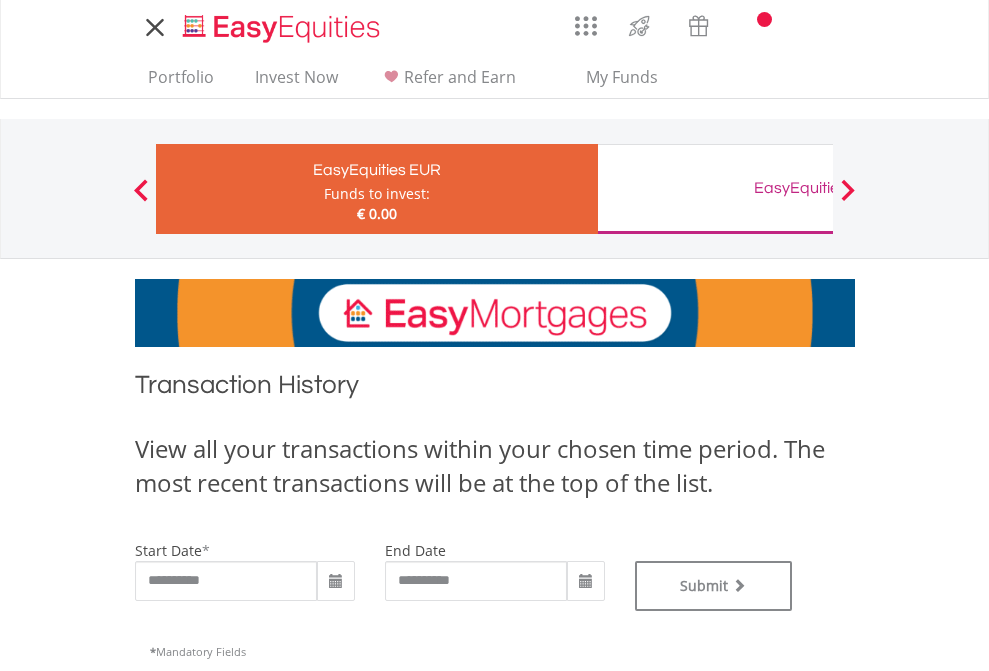 scroll, scrollTop: 0, scrollLeft: 0, axis: both 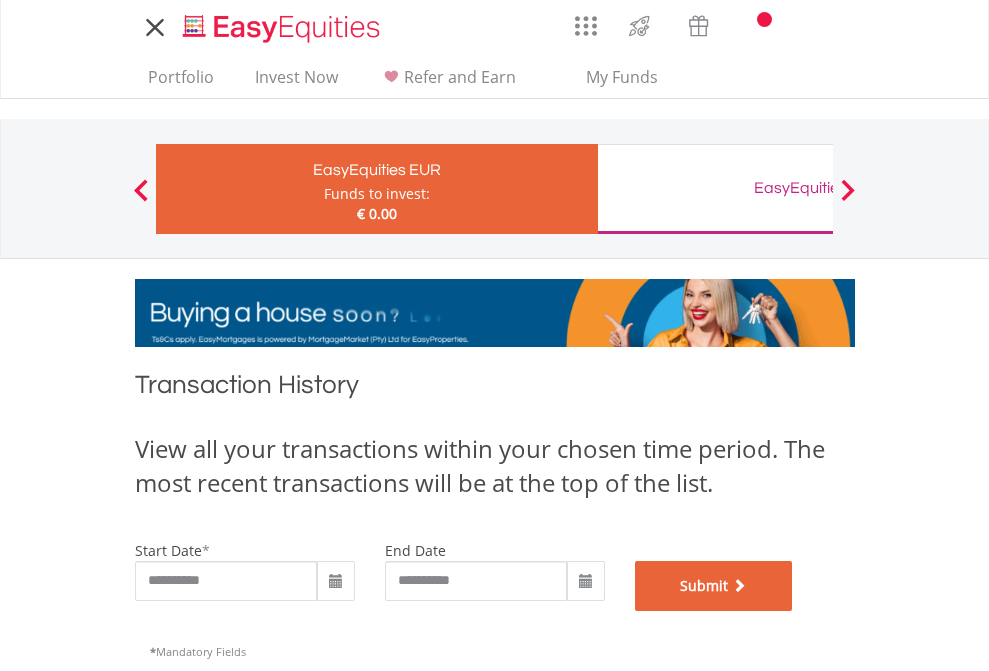 click on "Submit" at bounding box center (714, 586) 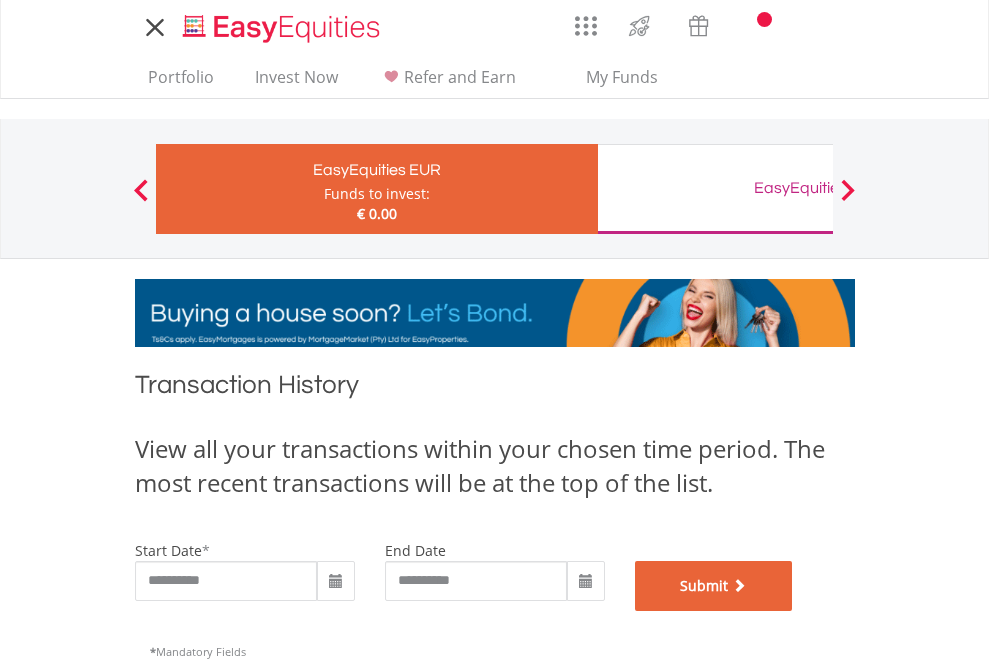 scroll, scrollTop: 811, scrollLeft: 0, axis: vertical 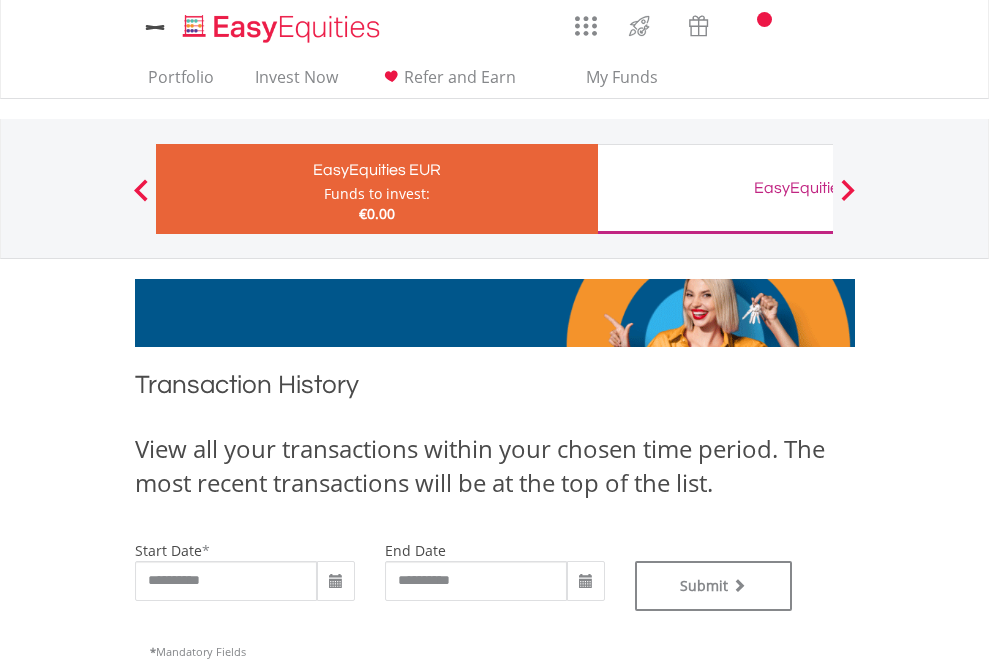 click on "EasyEquities GBP" at bounding box center [818, 188] 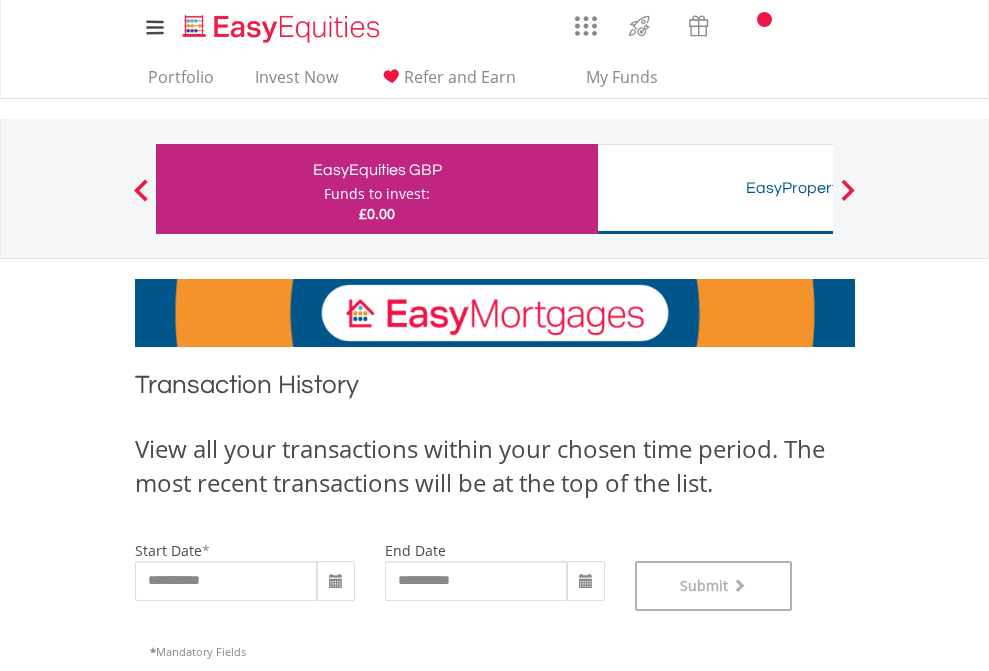 scroll, scrollTop: 811, scrollLeft: 0, axis: vertical 